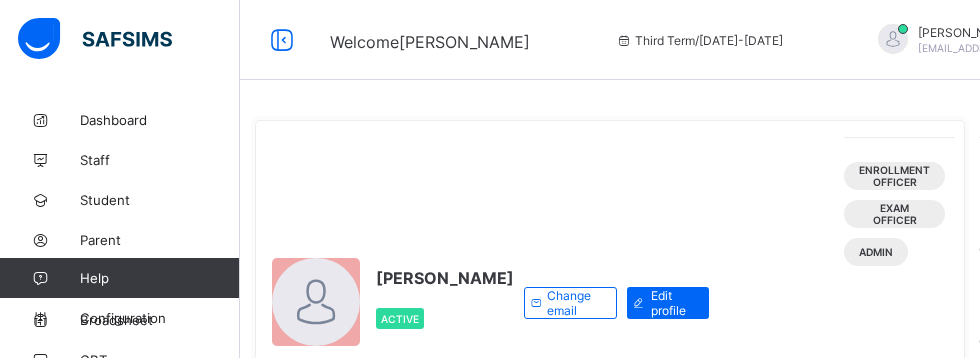 scroll, scrollTop: 0, scrollLeft: 0, axis: both 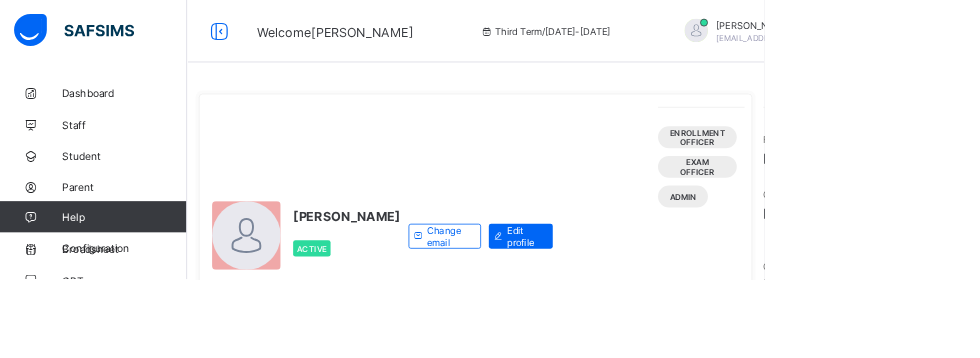 click on "Parent" at bounding box center [160, 240] 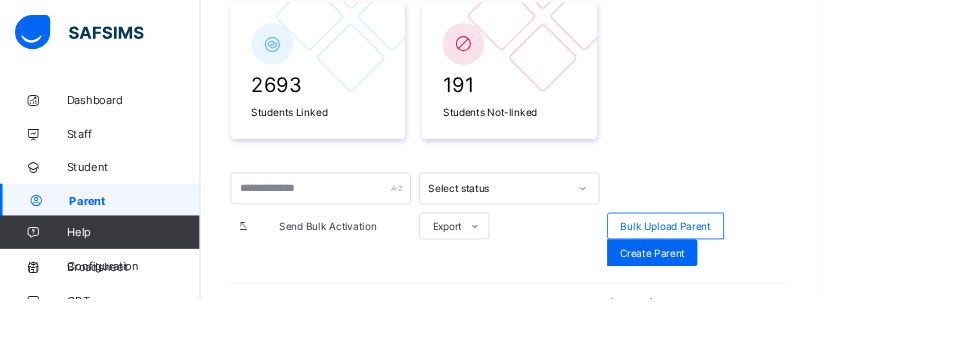 scroll, scrollTop: 393, scrollLeft: 0, axis: vertical 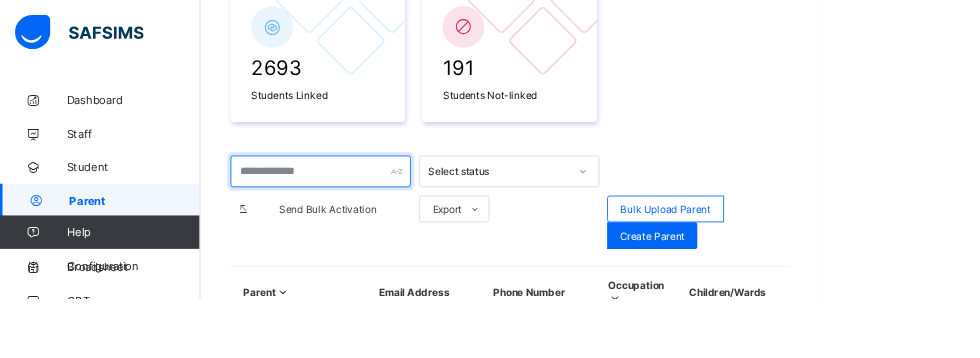 click at bounding box center (384, 205) 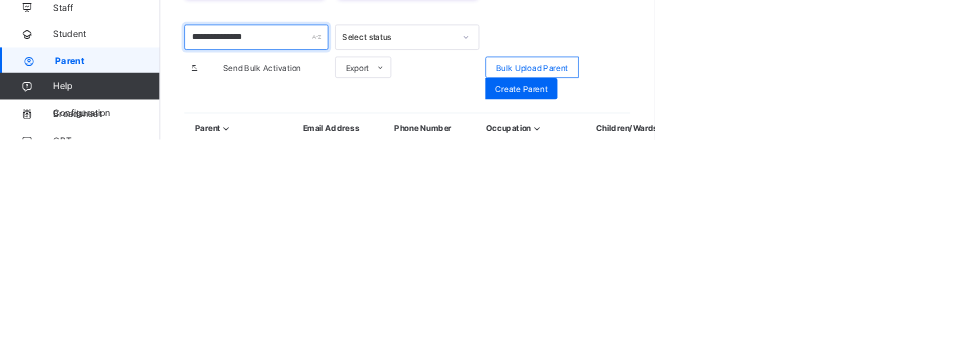 type on "**********" 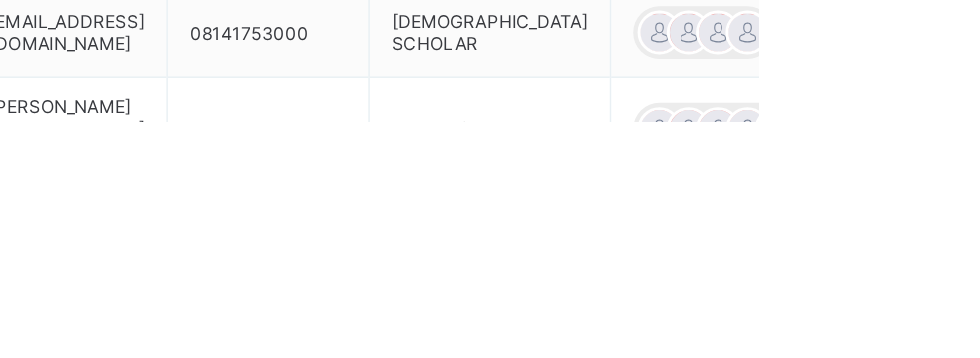 scroll, scrollTop: 556, scrollLeft: 0, axis: vertical 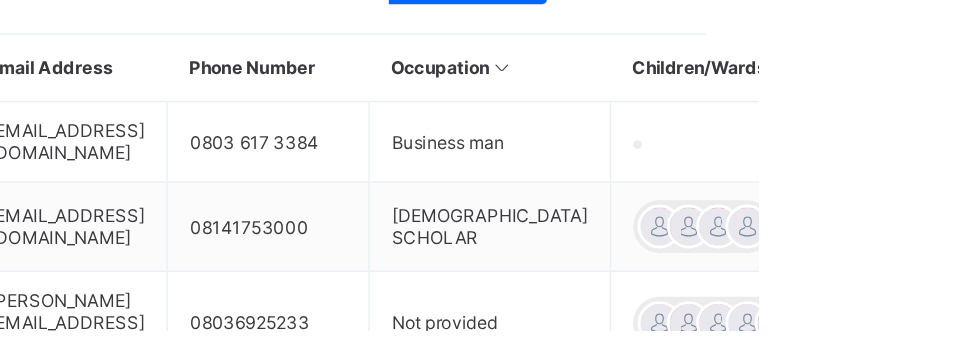 click at bounding box center [897, 231] 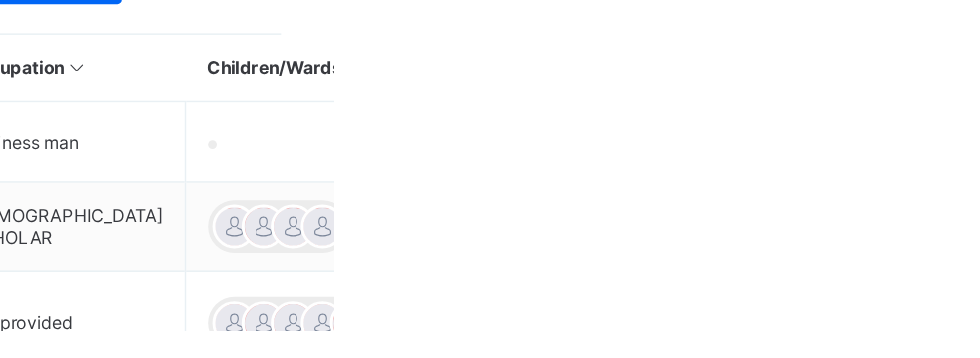 click on "Edit Parent View Profile Reset Password Resend Activation Link Change Email Link Children Delete Parent" at bounding box center [0, 0] 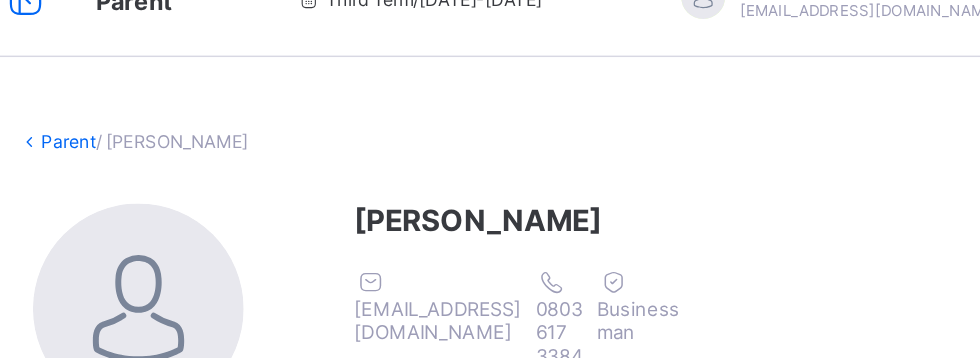 scroll, scrollTop: 0, scrollLeft: 0, axis: both 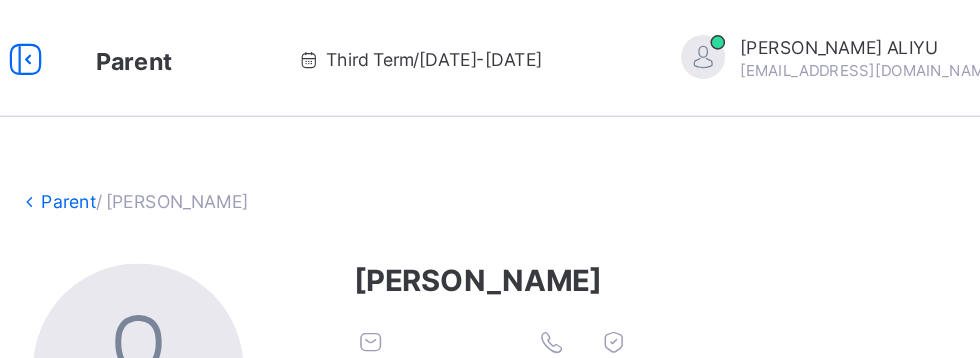 click on "Parent" at bounding box center (311, 137) 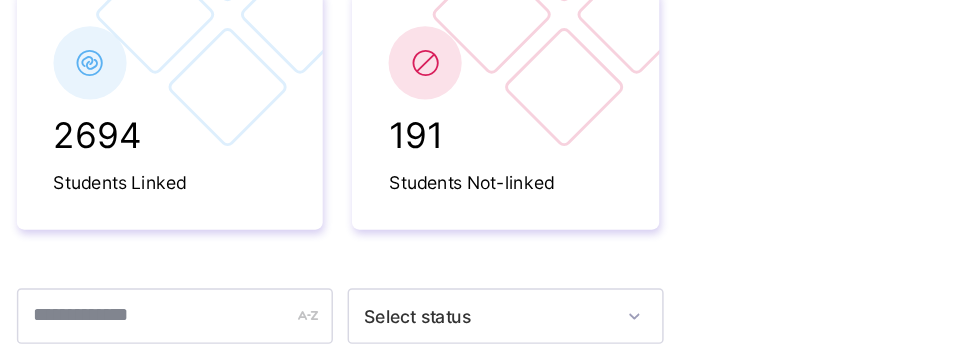 scroll, scrollTop: 371, scrollLeft: 0, axis: vertical 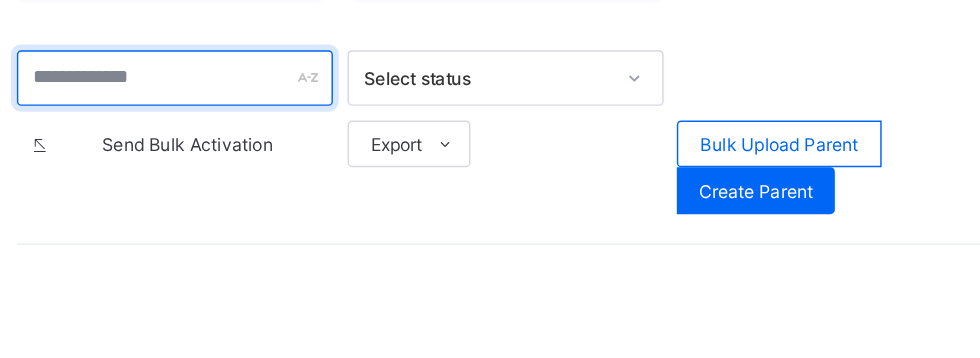 click at bounding box center (384, 227) 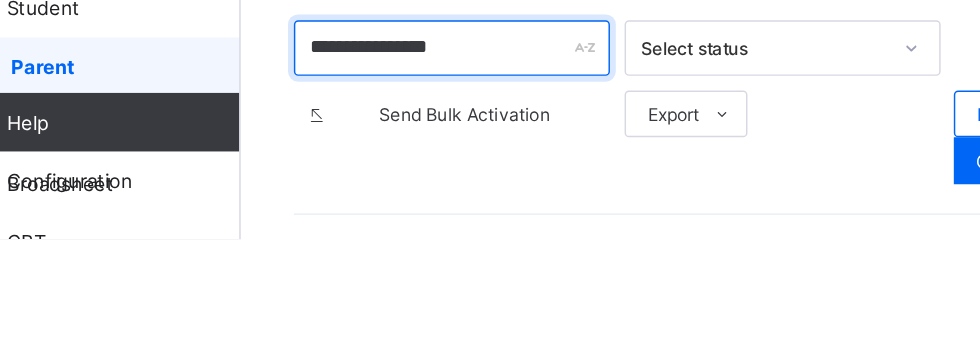 type on "**********" 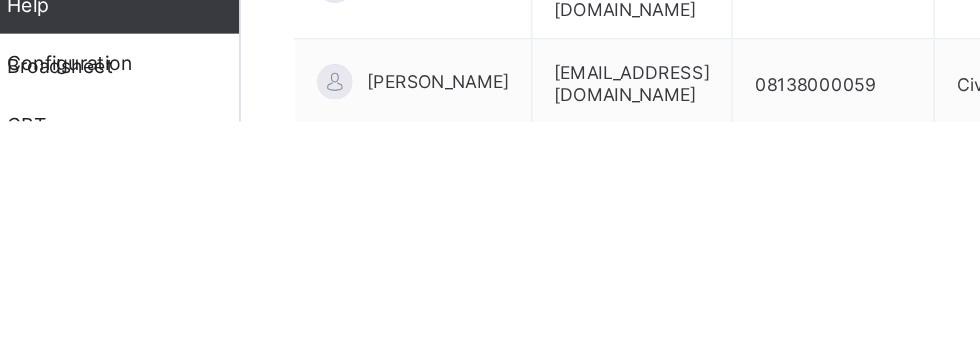 scroll, scrollTop: 646, scrollLeft: 0, axis: vertical 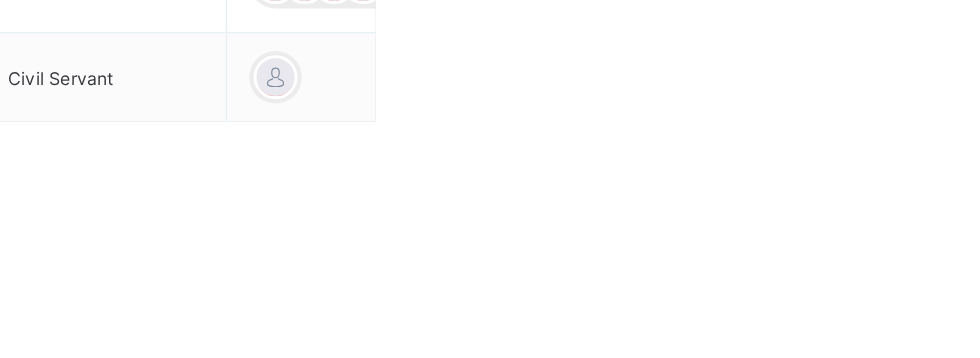 click at bounding box center [972, 389] 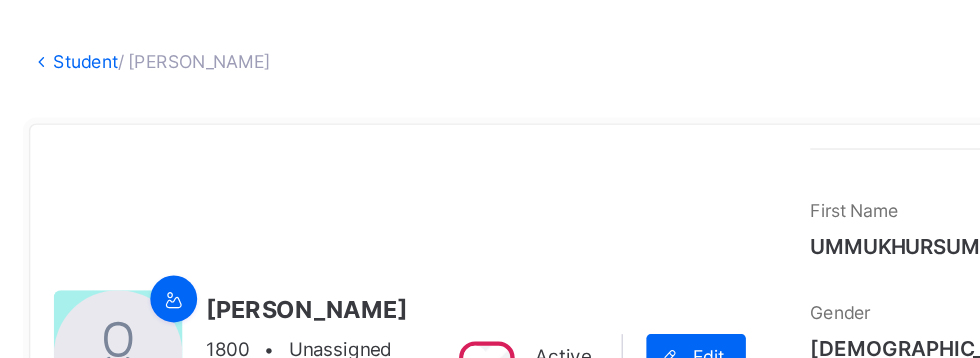 scroll, scrollTop: 0, scrollLeft: 0, axis: both 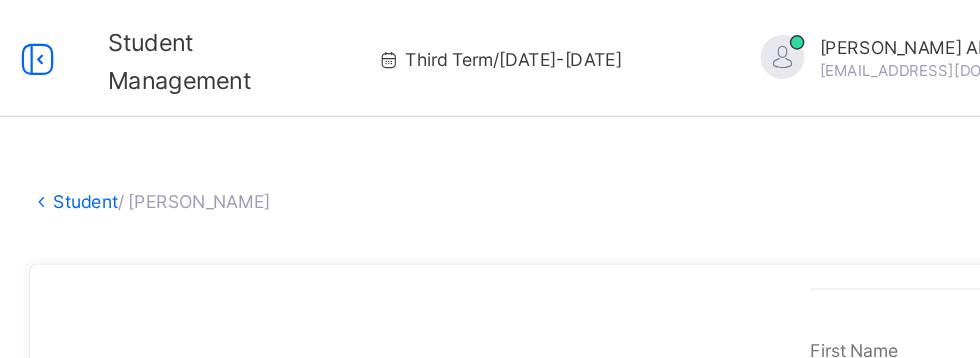 click on "Student" at bounding box center (315, 137) 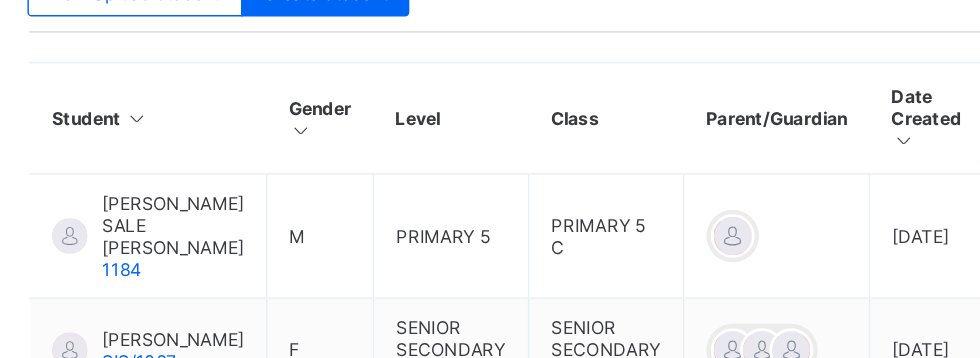 scroll, scrollTop: 610, scrollLeft: 0, axis: vertical 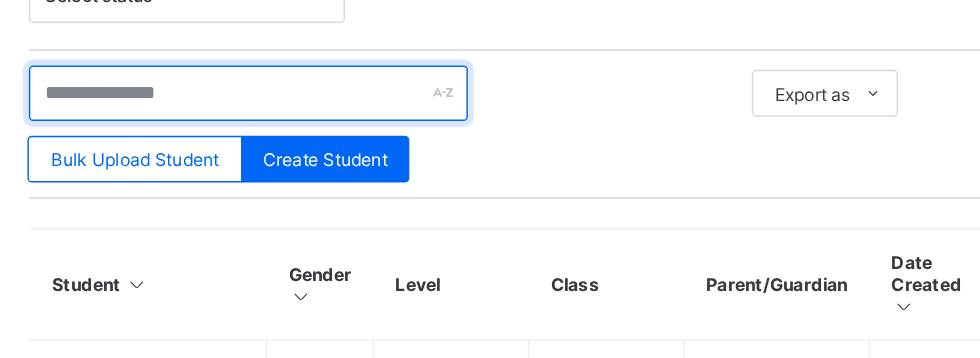 click at bounding box center [426, 64] 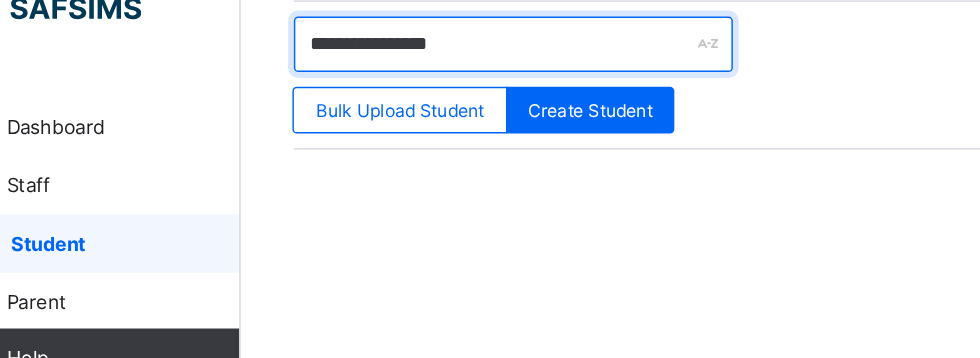 type on "**********" 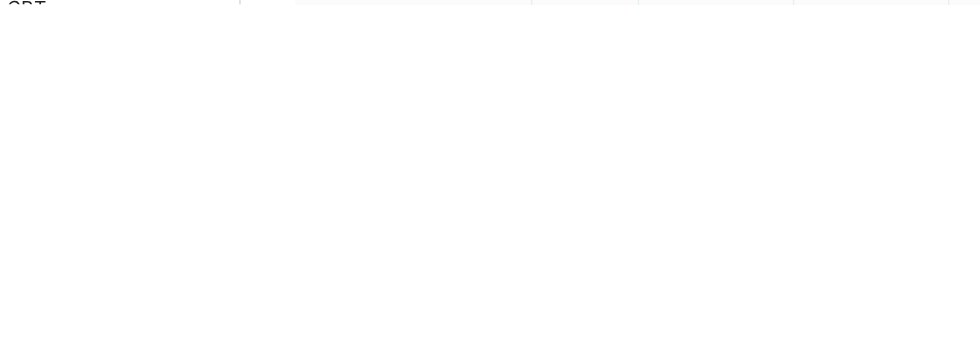 scroll, scrollTop: 611, scrollLeft: 0, axis: vertical 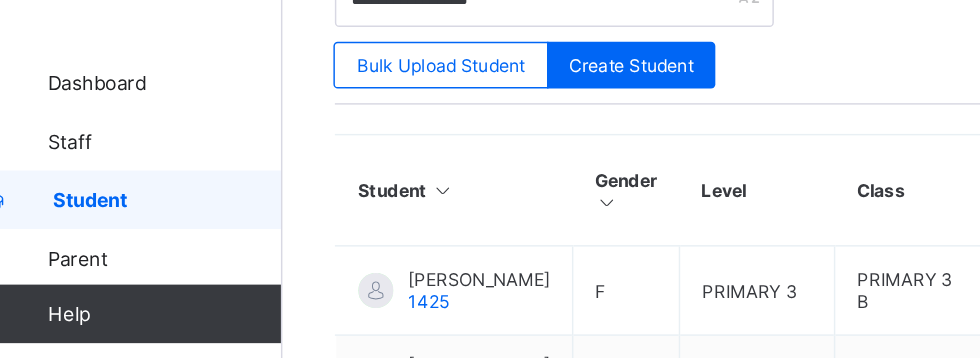 click on "Parent" at bounding box center [160, 240] 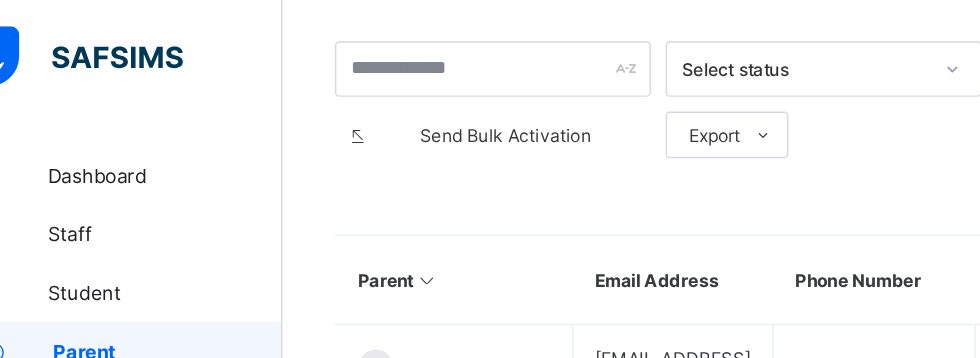 scroll, scrollTop: 550, scrollLeft: 0, axis: vertical 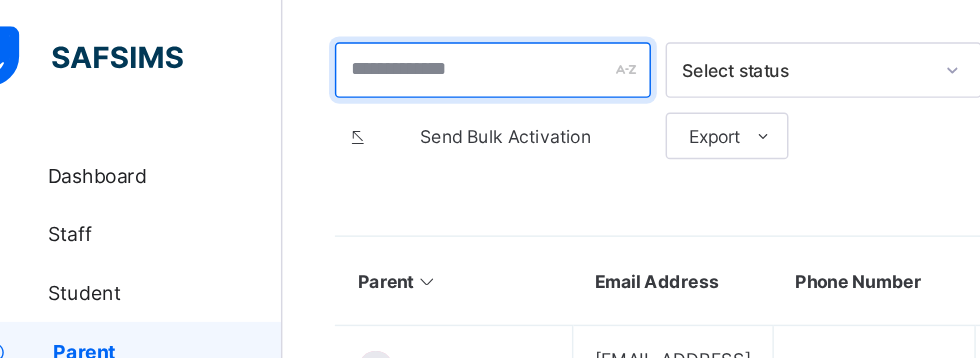 click at bounding box center [384, 48] 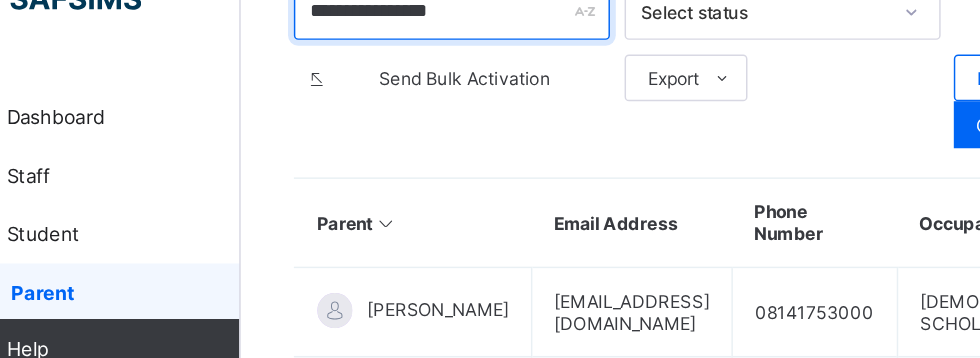 type on "**********" 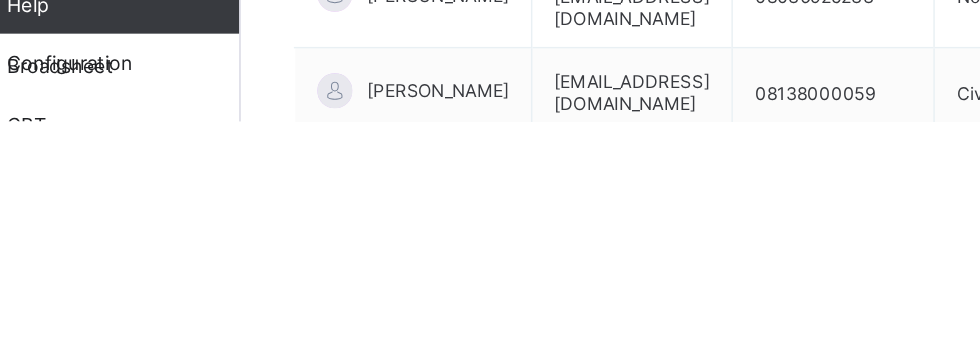 scroll, scrollTop: 637, scrollLeft: 0, axis: vertical 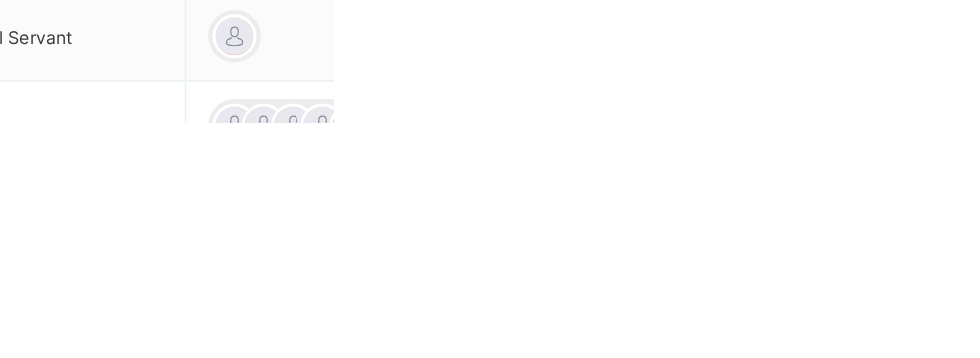 click on "Edit Parent View Profile Reset Password Resend Activation Link Change Email Link Children Delete Parent" at bounding box center [0, 0] 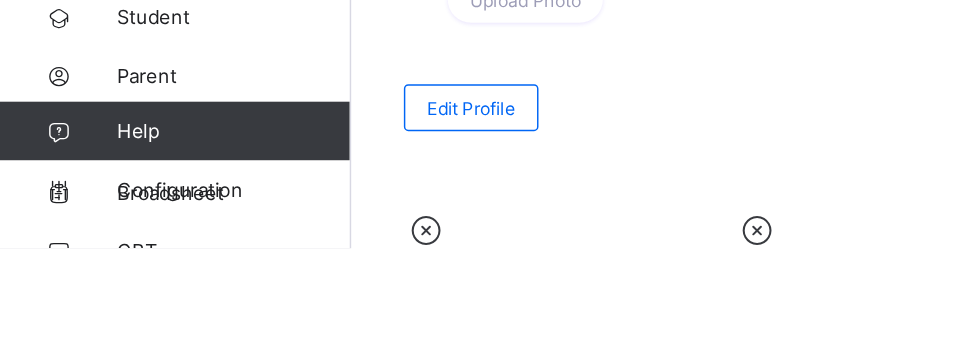 scroll, scrollTop: 196, scrollLeft: 0, axis: vertical 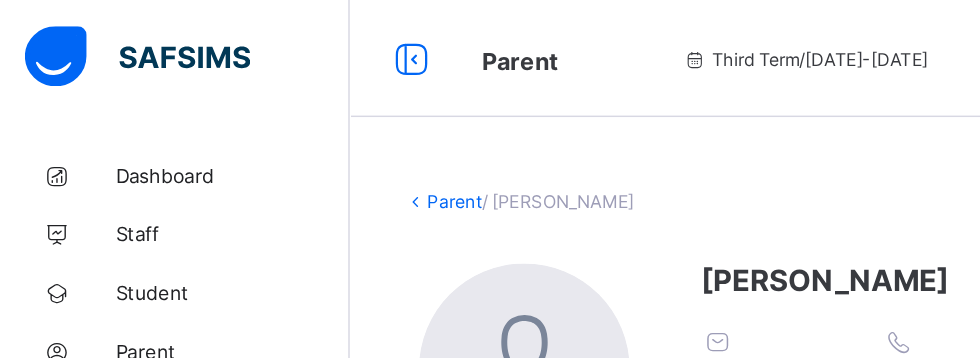 click at bounding box center (282, 40) 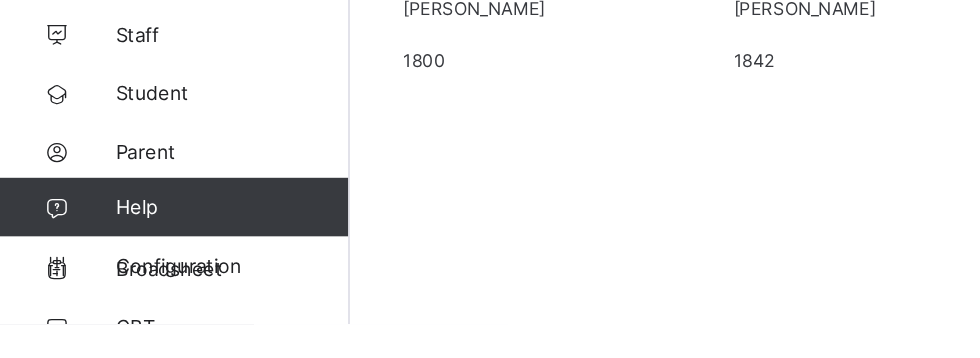 scroll, scrollTop: 615, scrollLeft: 0, axis: vertical 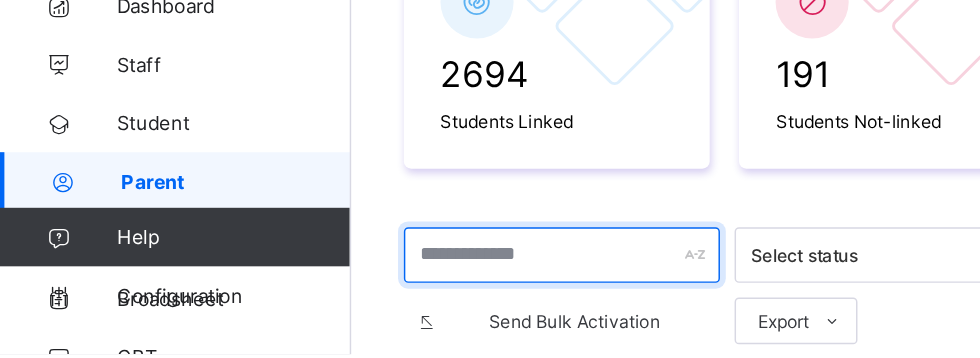 click at bounding box center (384, 290) 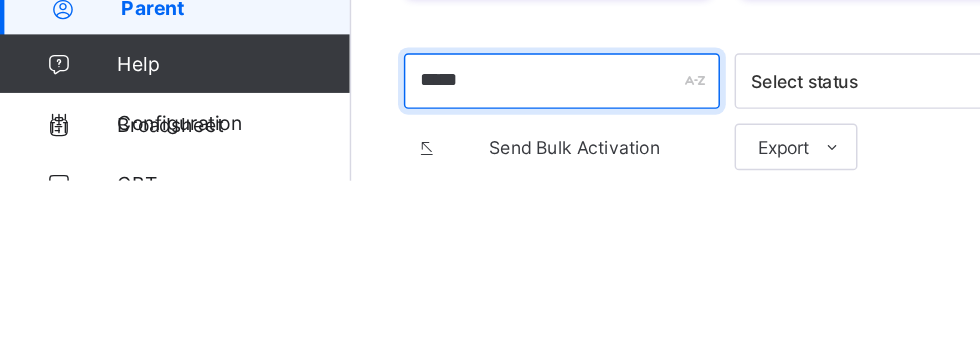 type on "******" 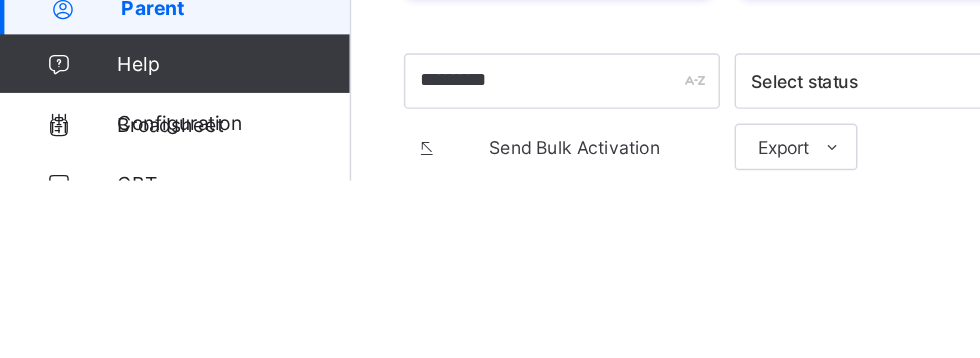 scroll, scrollTop: 308, scrollLeft: 0, axis: vertical 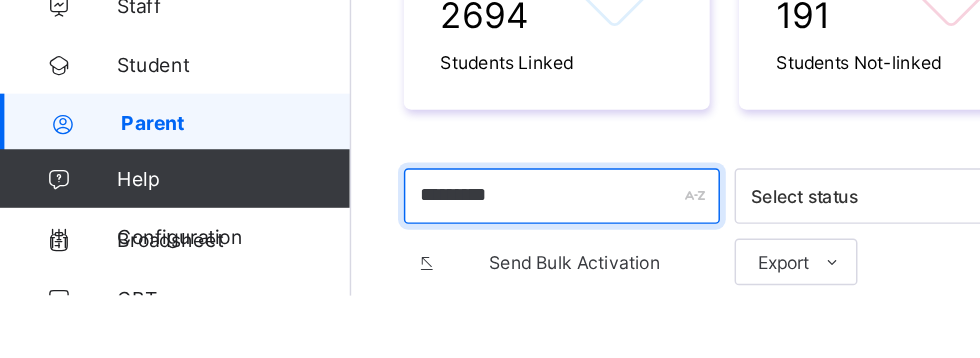 click on "*********" at bounding box center (384, 290) 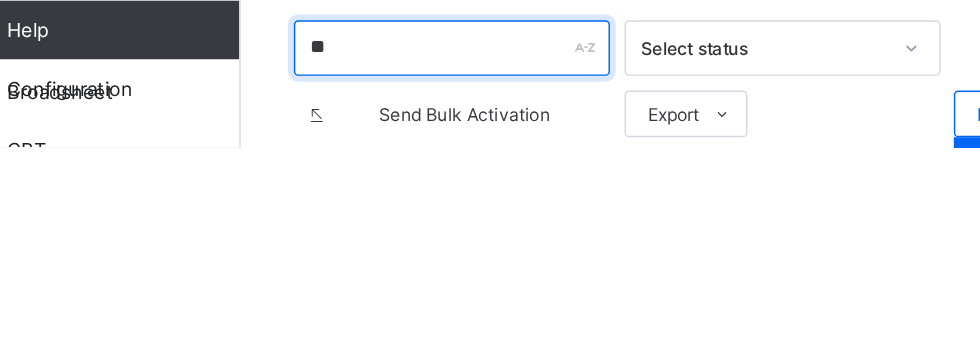type on "*" 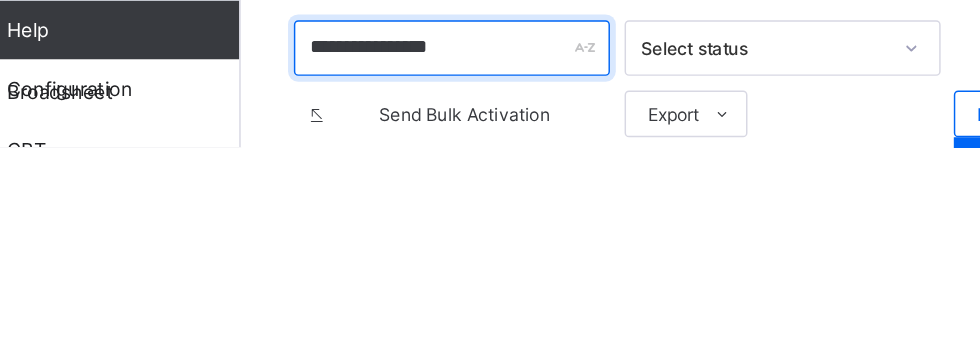 type on "**********" 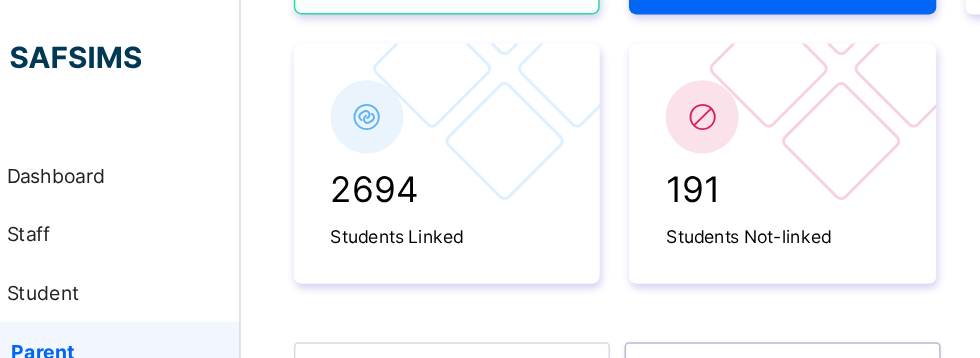 scroll, scrollTop: 344, scrollLeft: 0, axis: vertical 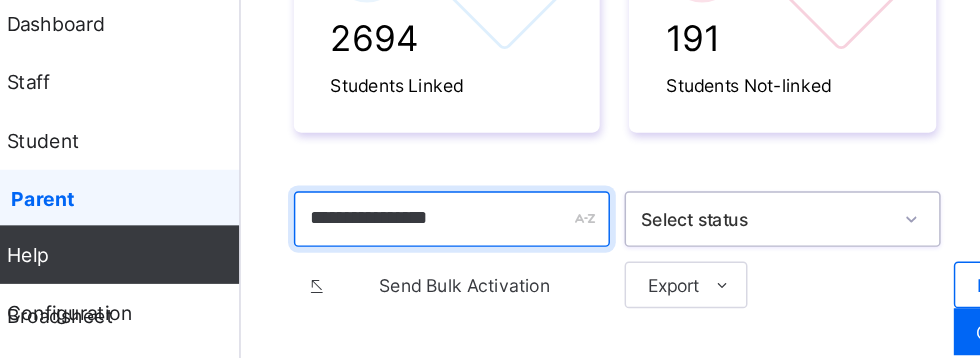 click on "**********" at bounding box center [384, 254] 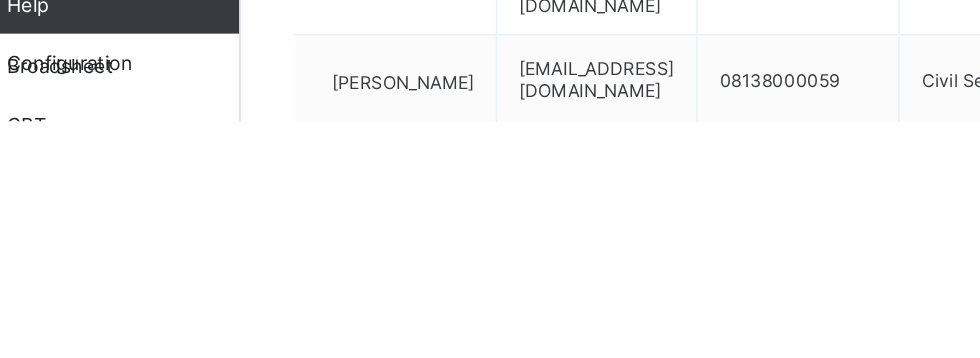 scroll, scrollTop: 653, scrollLeft: 0, axis: vertical 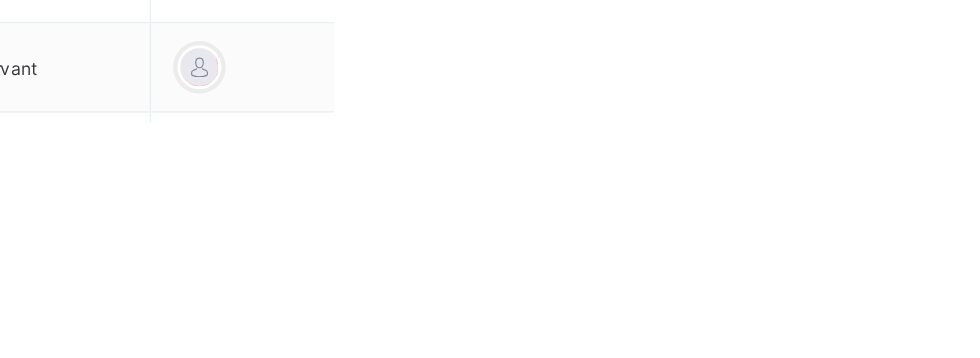 click on "Edit Parent View Profile Reset Password Resend Activation Link Change Email Link Children Delete Parent" at bounding box center [0, 0] 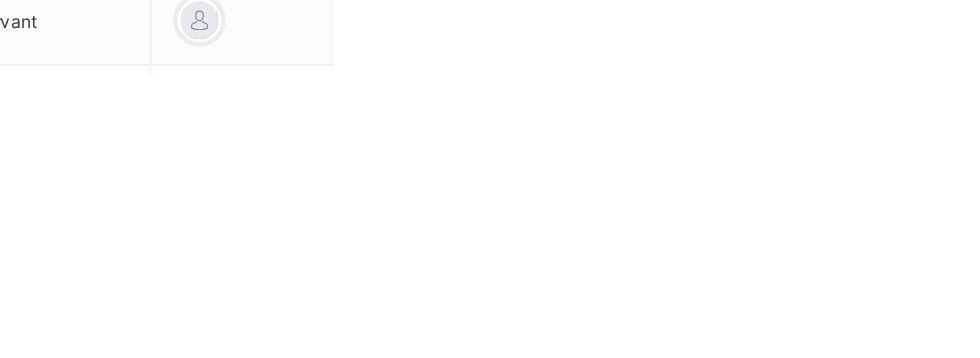 click on "Resend Activation Link" at bounding box center [0, 0] 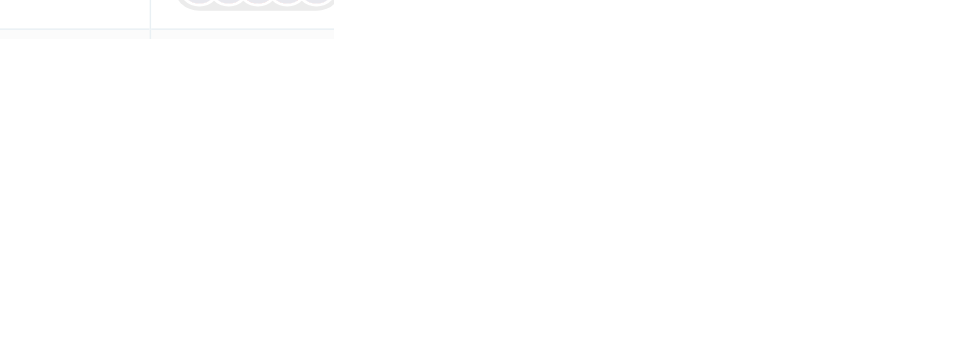 scroll, scrollTop: 718, scrollLeft: 0, axis: vertical 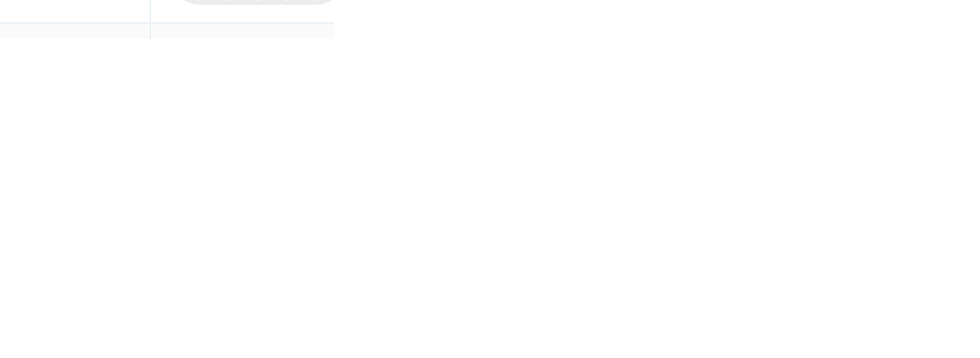 click on "Resend Activation Link" at bounding box center (0, 0) 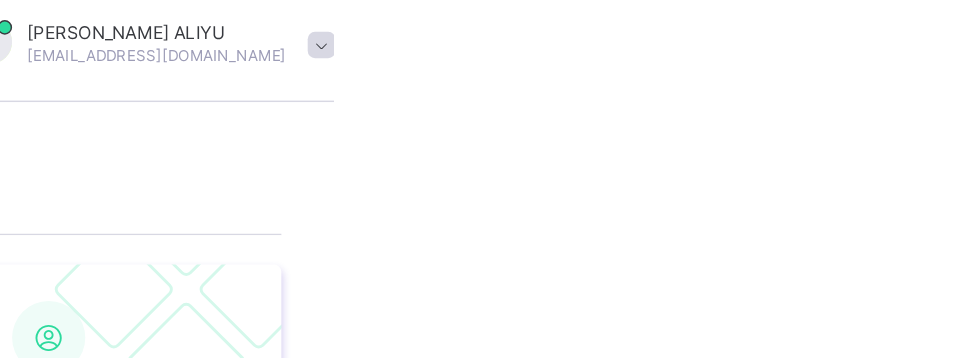 scroll, scrollTop: 0, scrollLeft: 0, axis: both 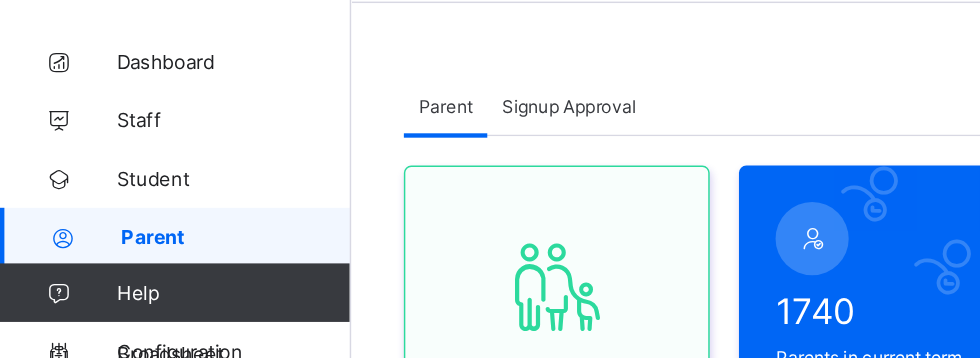 click on "Classes" at bounding box center (160, 280) 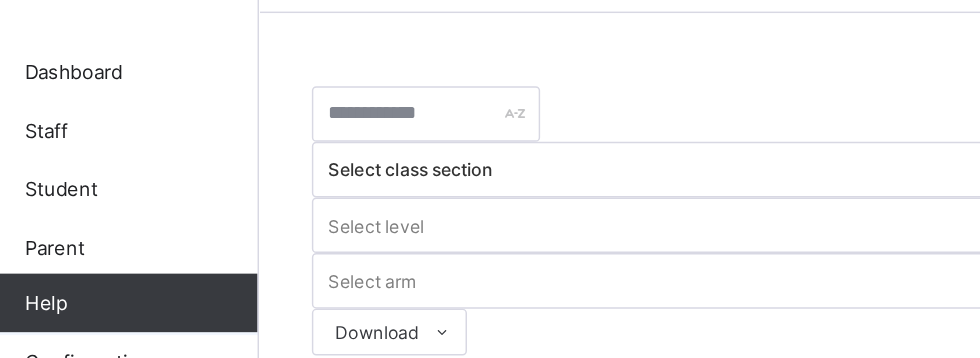 scroll, scrollTop: 136, scrollLeft: 0, axis: vertical 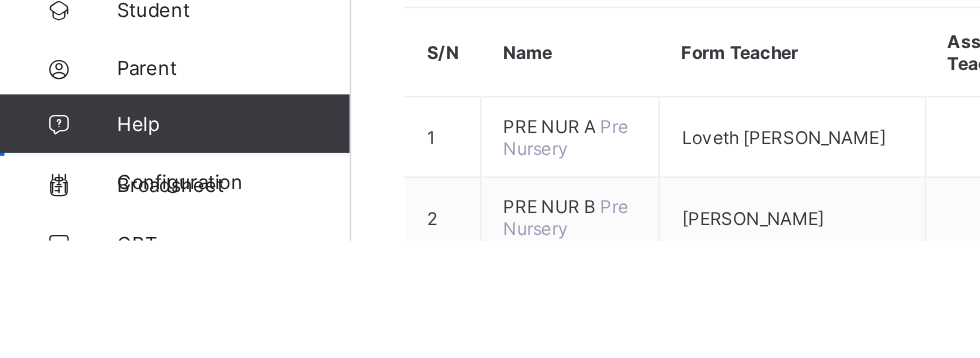 click on "Broadsheet" at bounding box center (160, 320) 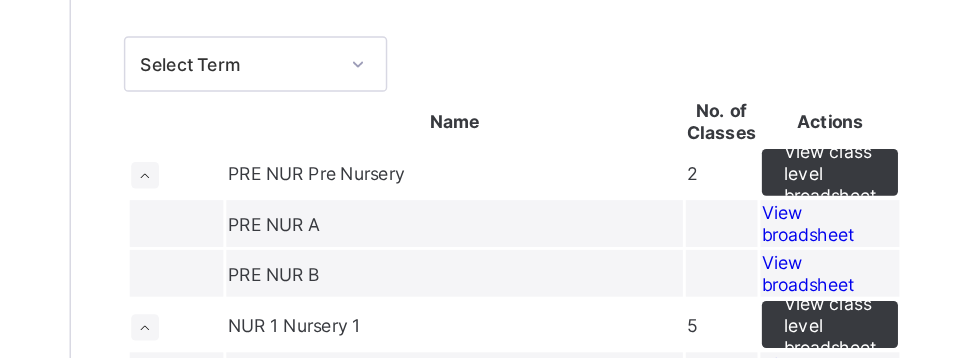 scroll, scrollTop: 104, scrollLeft: 0, axis: vertical 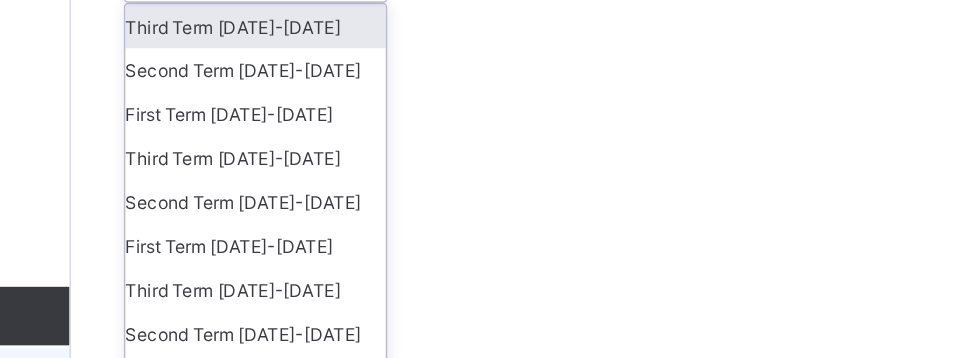 click on "Second Term 2024-2025" at bounding box center (366, 110) 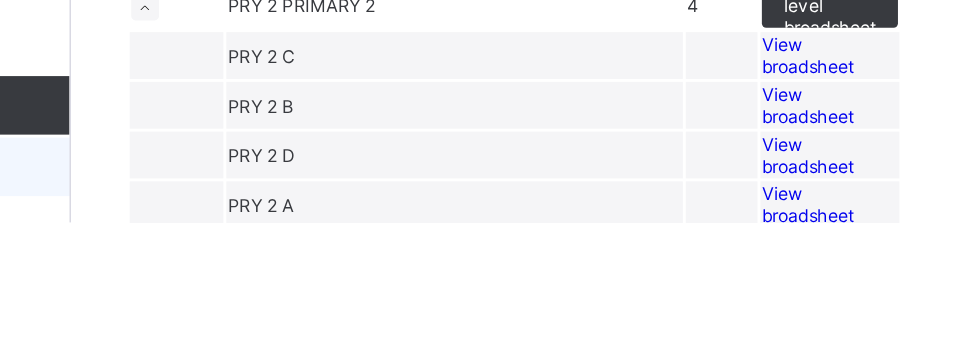 scroll, scrollTop: 930, scrollLeft: 0, axis: vertical 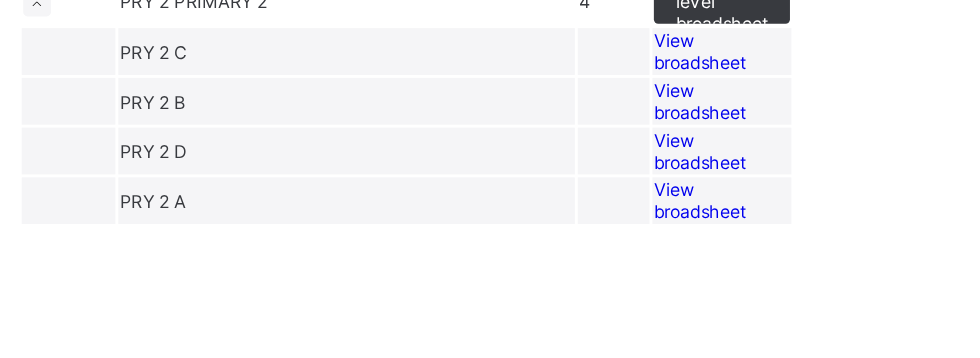click on "View broadsheet" at bounding box center [743, -122] 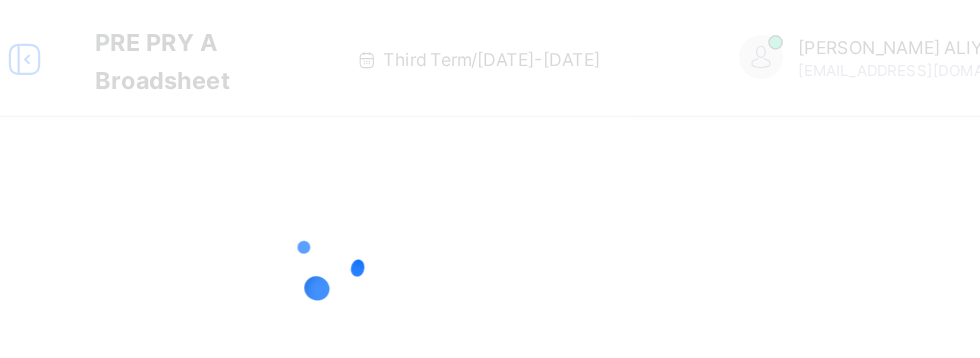 scroll, scrollTop: 2, scrollLeft: 0, axis: vertical 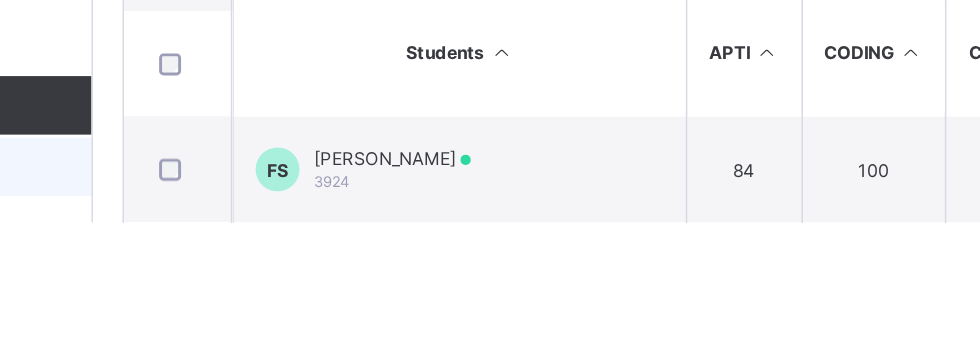 click on "Hassan Ismail Abubakar   3940" at bounding box center [444, 394] 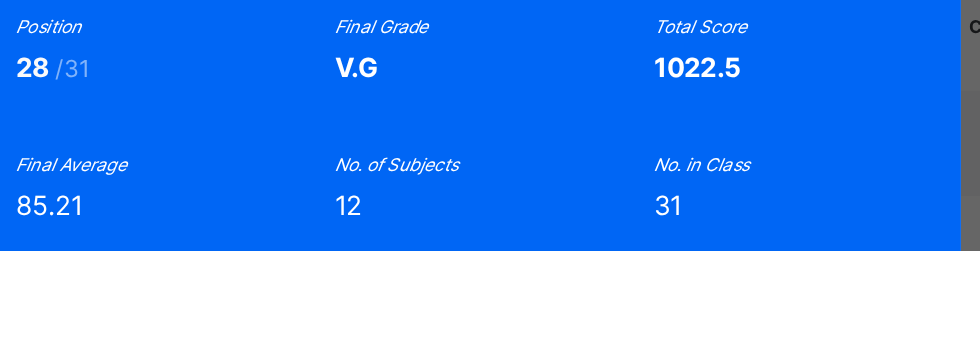 scroll, scrollTop: 474, scrollLeft: 0, axis: vertical 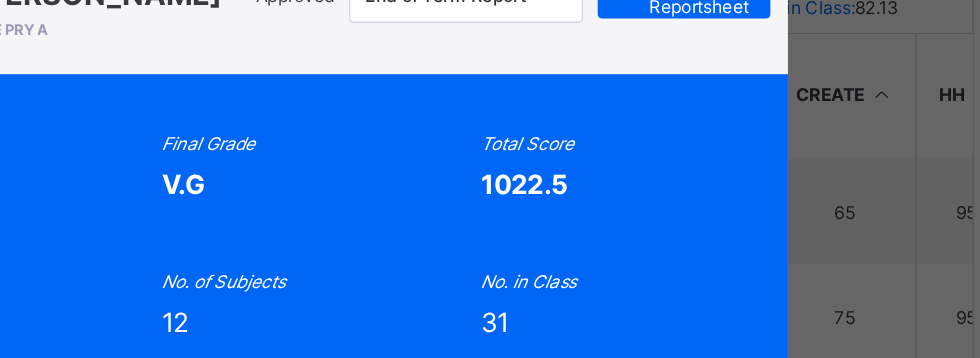 click on "View Reportsheet" at bounding box center [762, 104] 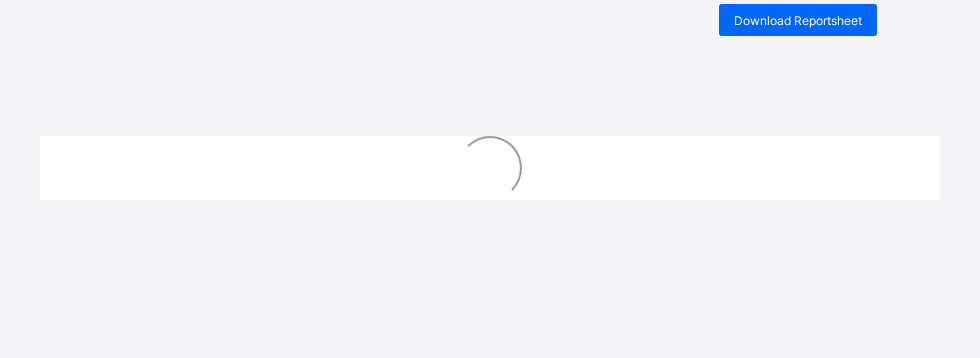 scroll, scrollTop: 0, scrollLeft: 0, axis: both 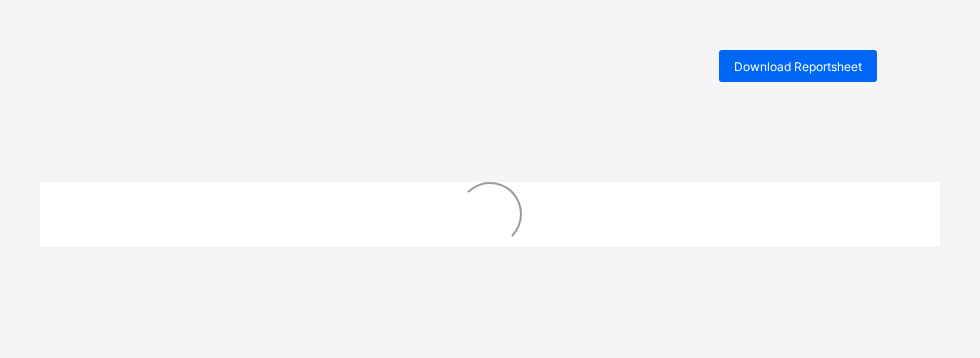 click on "Download Reportsheet" at bounding box center (798, 66) 